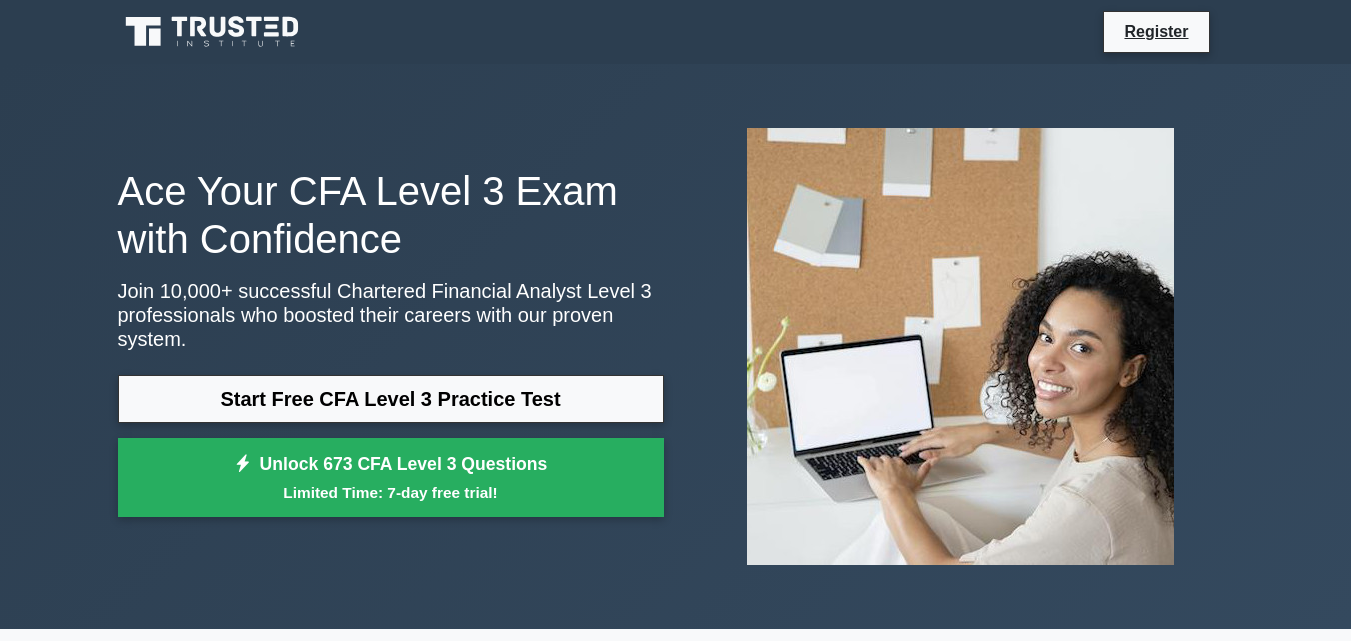 scroll, scrollTop: 0, scrollLeft: 0, axis: both 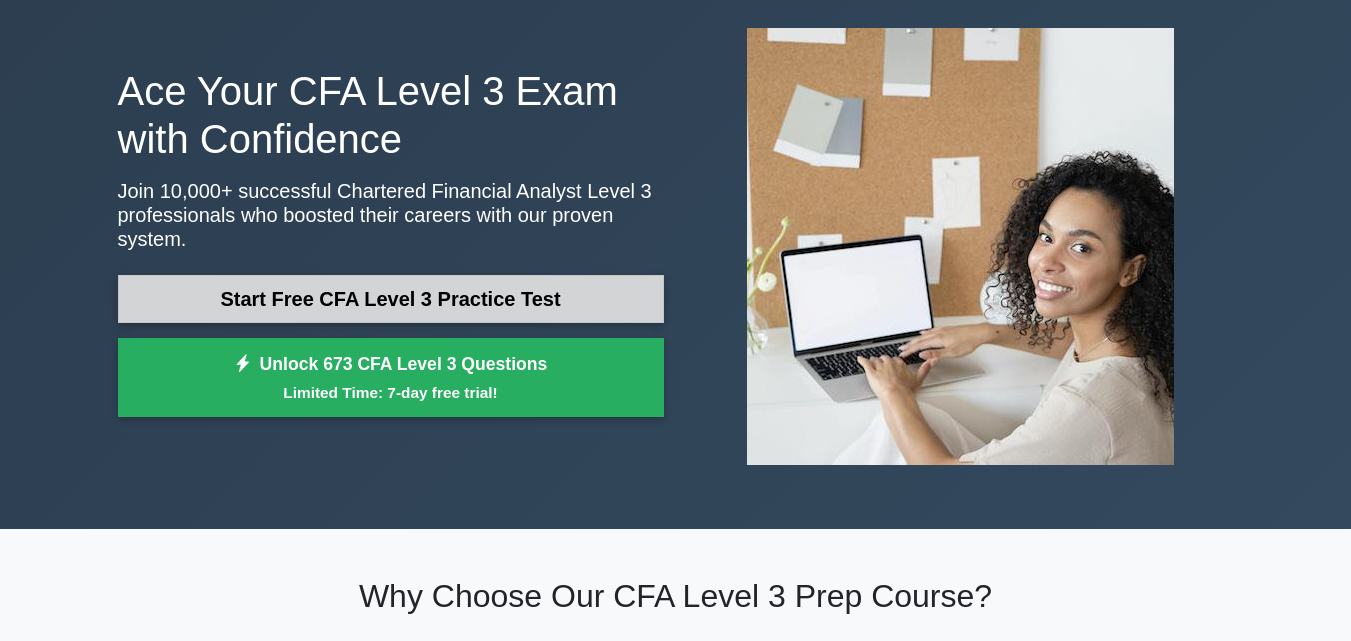 click on "Start Free CFA Level 3 Practice Test" at bounding box center [391, 299] 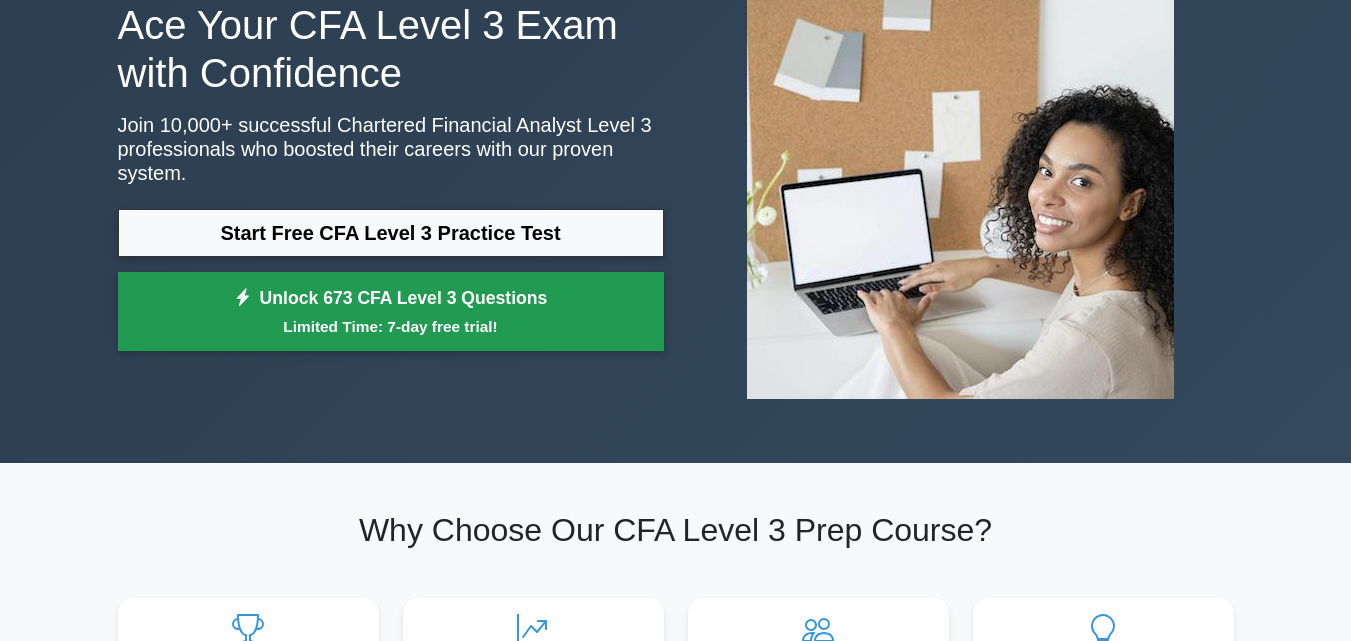scroll, scrollTop: 200, scrollLeft: 0, axis: vertical 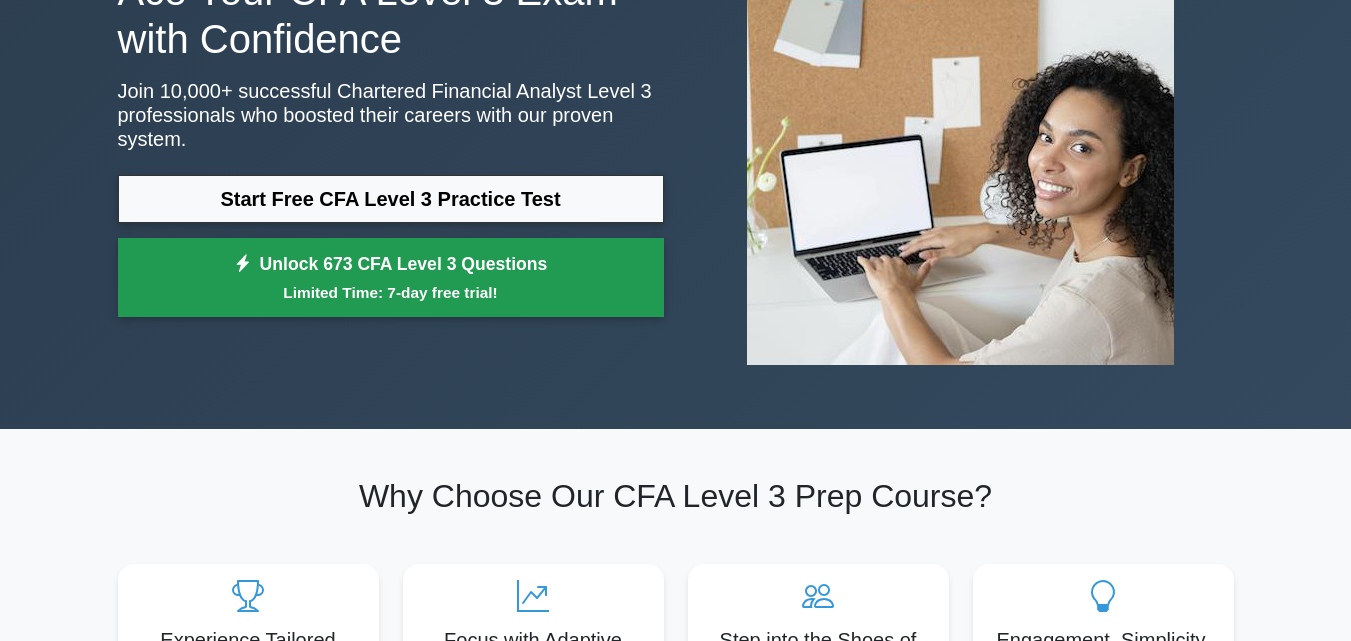 click on "Unlock 673 CFA Level 3 Questions
Limited Time: 7-day free trial!" at bounding box center (391, 278) 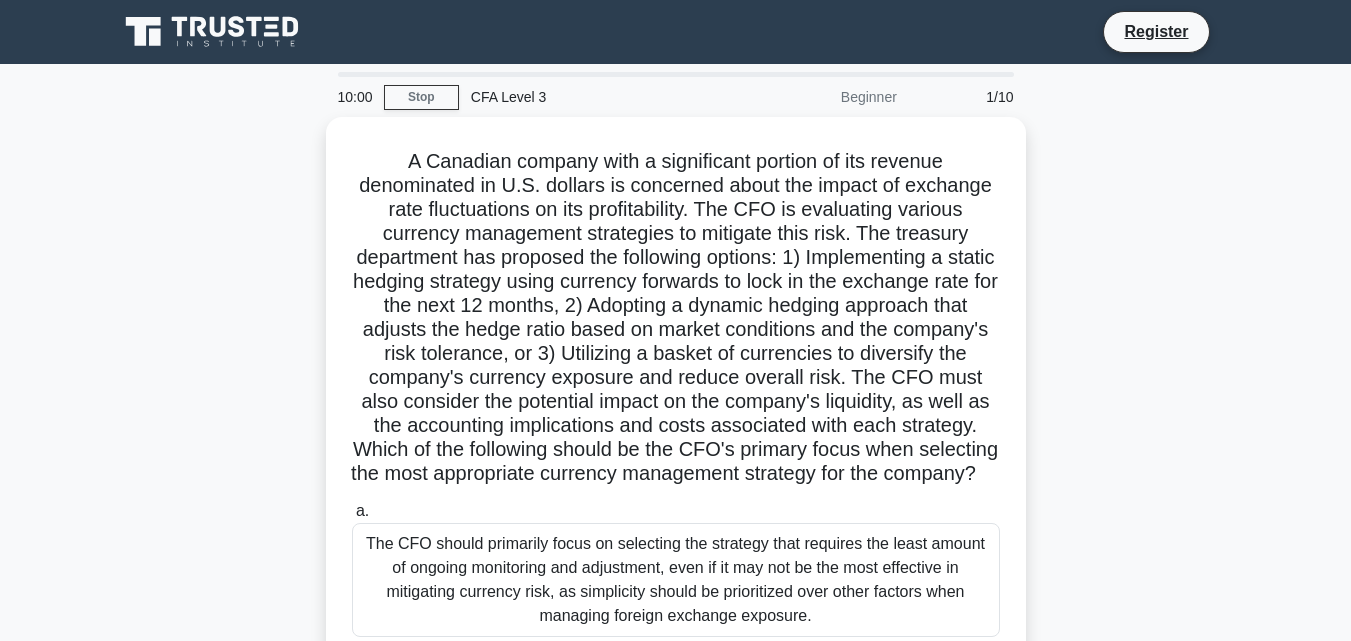 scroll, scrollTop: 0, scrollLeft: 0, axis: both 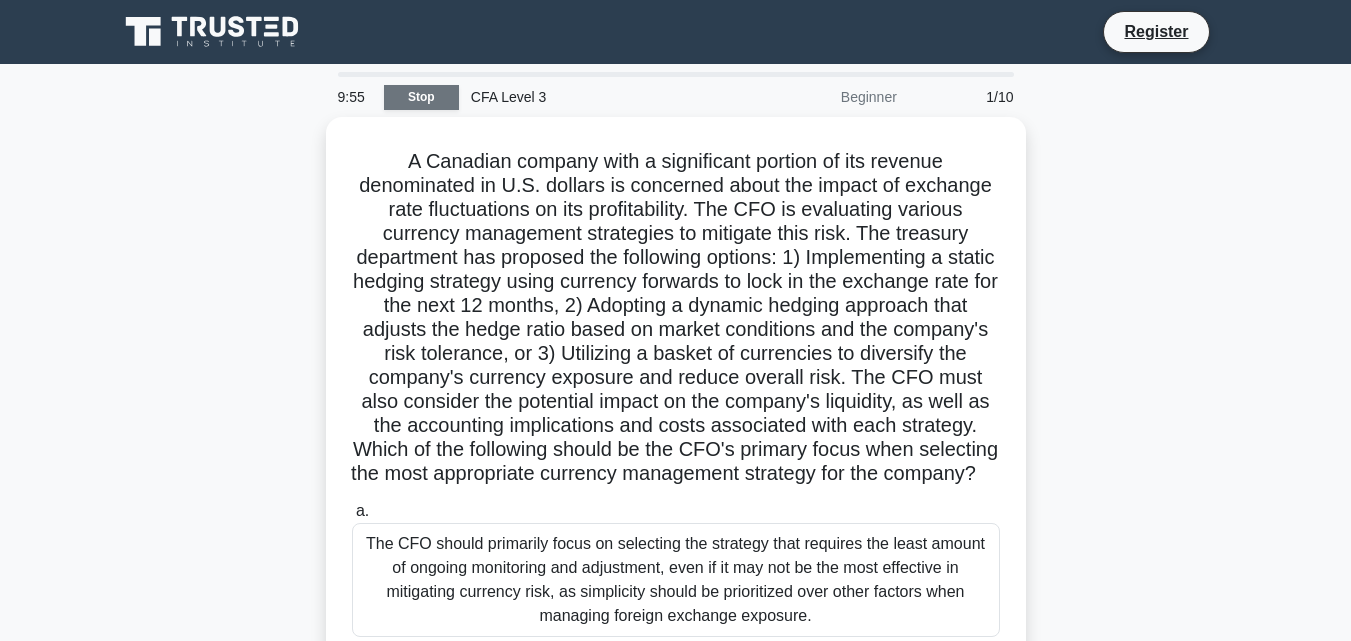 click on "Stop" at bounding box center (421, 97) 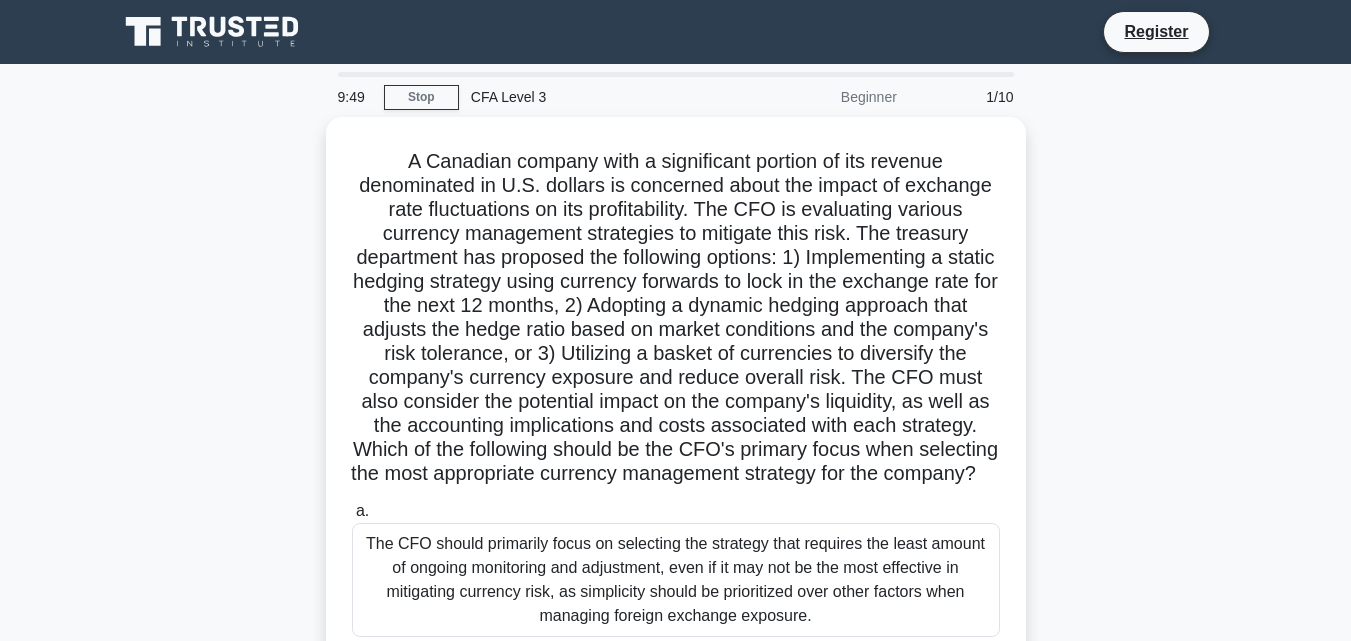 click on "CFA Level 3" at bounding box center [596, 97] 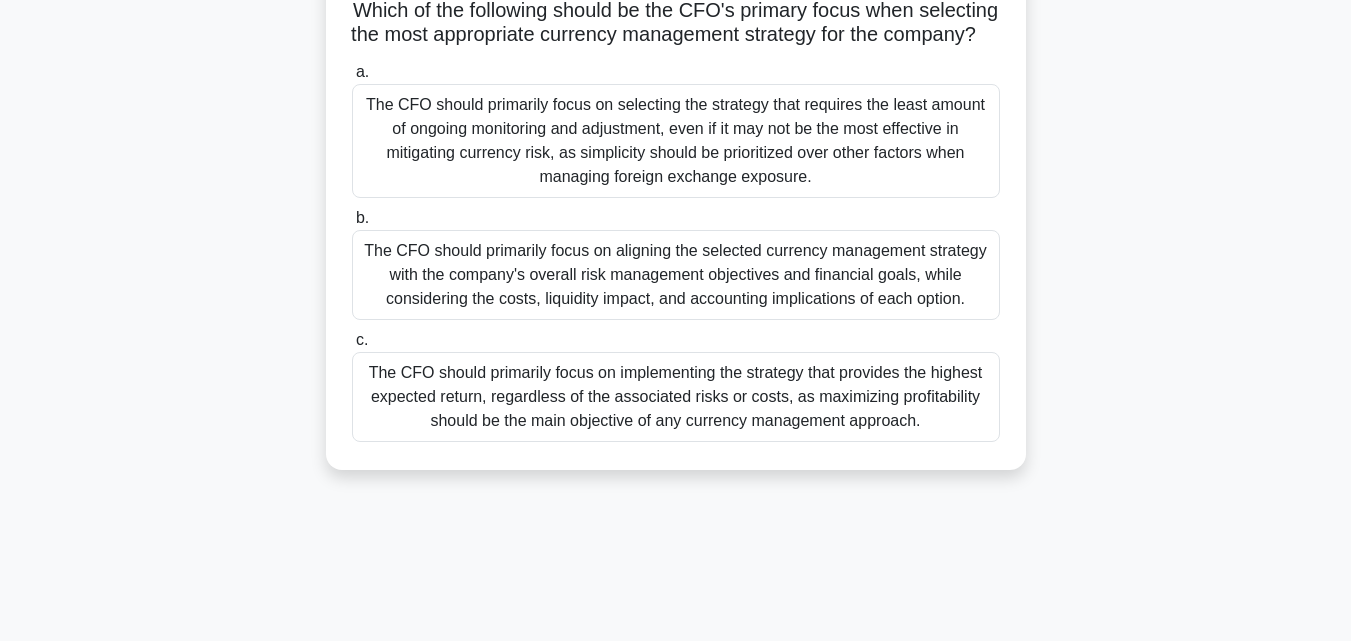 scroll, scrollTop: 439, scrollLeft: 0, axis: vertical 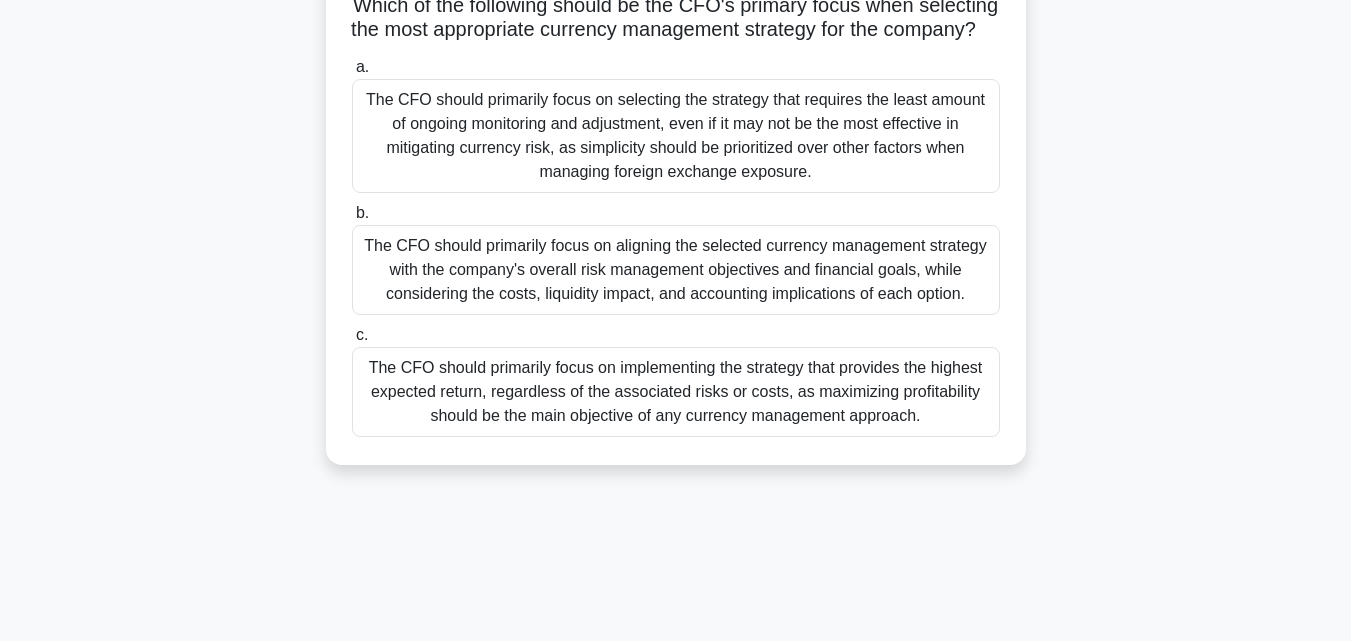 click on "The CFO should primarily focus on selecting the strategy that requires the least amount of ongoing monitoring and adjustment, even if it may not be the most effective in mitigating currency risk, as simplicity should be prioritized over other factors when managing foreign exchange exposure." at bounding box center [676, 136] 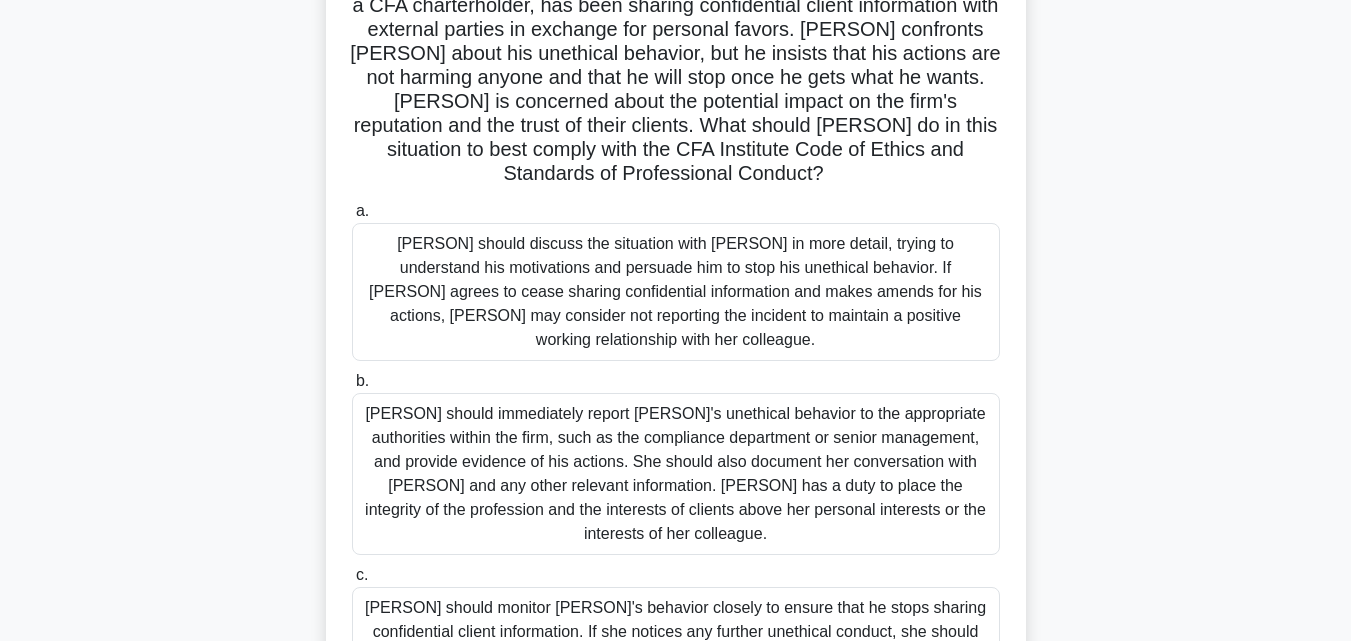 scroll, scrollTop: 439, scrollLeft: 0, axis: vertical 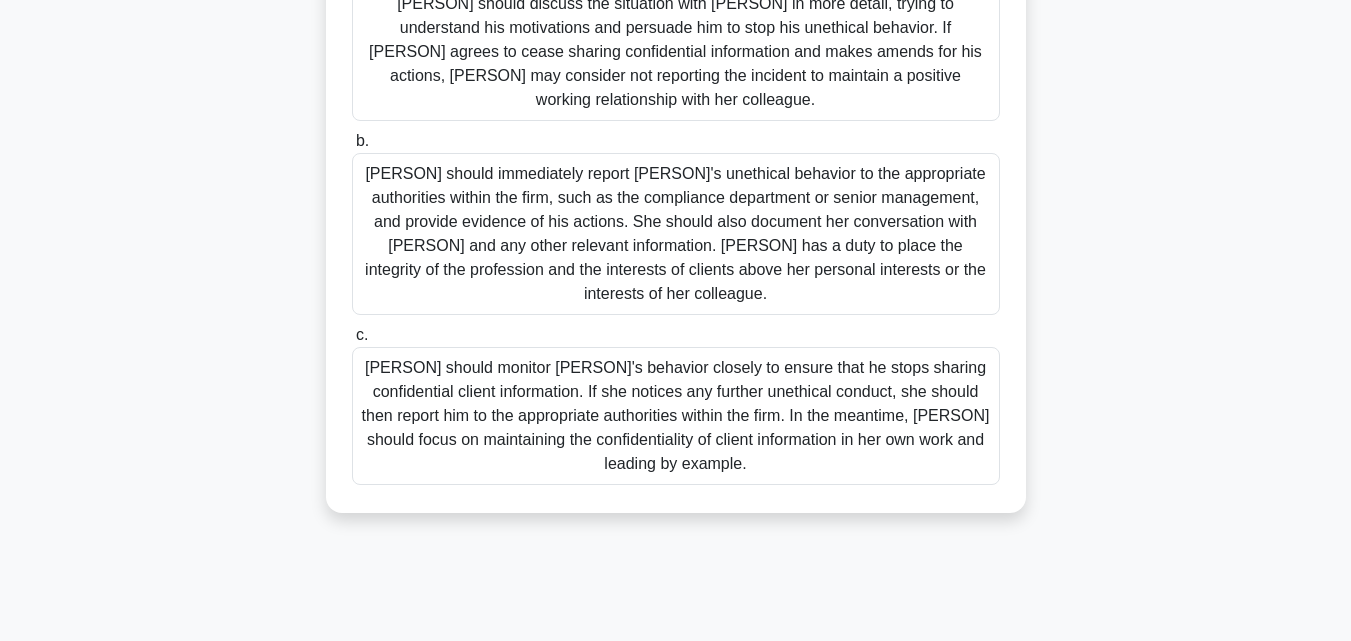 click on "[PERSON] should monitor [PERSON]'s behavior closely to ensure that he stops sharing confidential client information. If she notices any further unethical conduct, she should then report him to the appropriate authorities within the firm. In the meantime, [PERSON] should focus on maintaining the confidentiality of client information in her own work and leading by example." at bounding box center [676, 416] 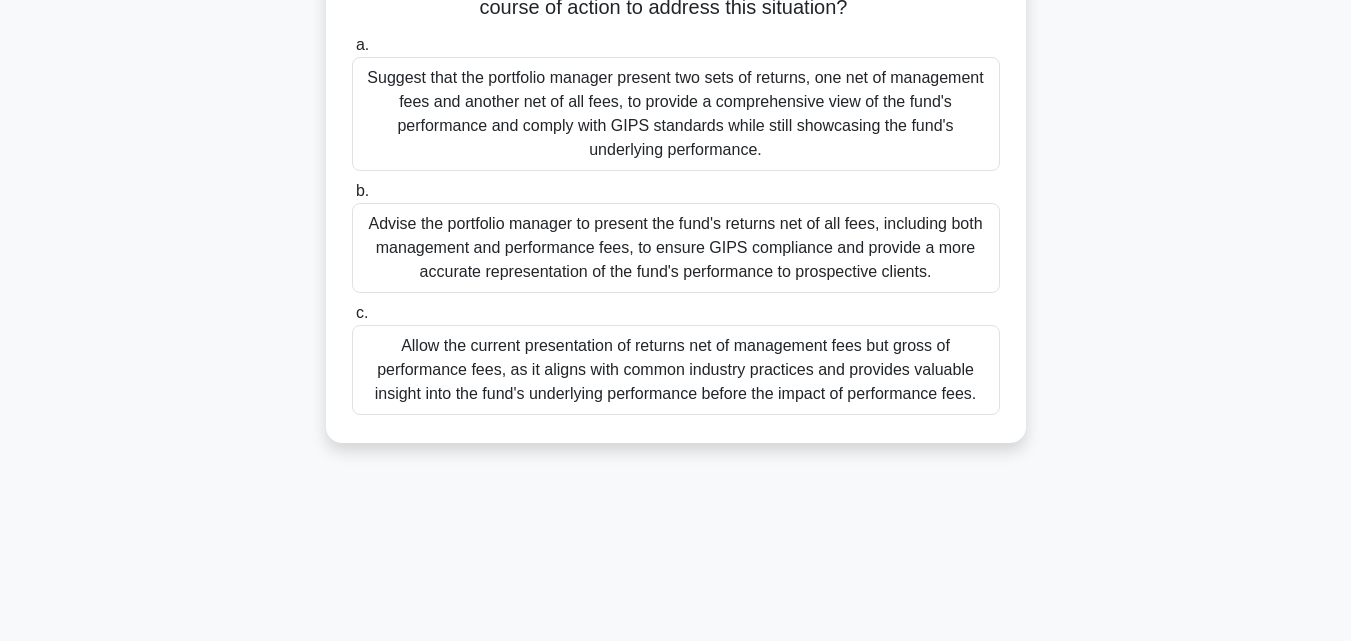 scroll, scrollTop: 439, scrollLeft: 0, axis: vertical 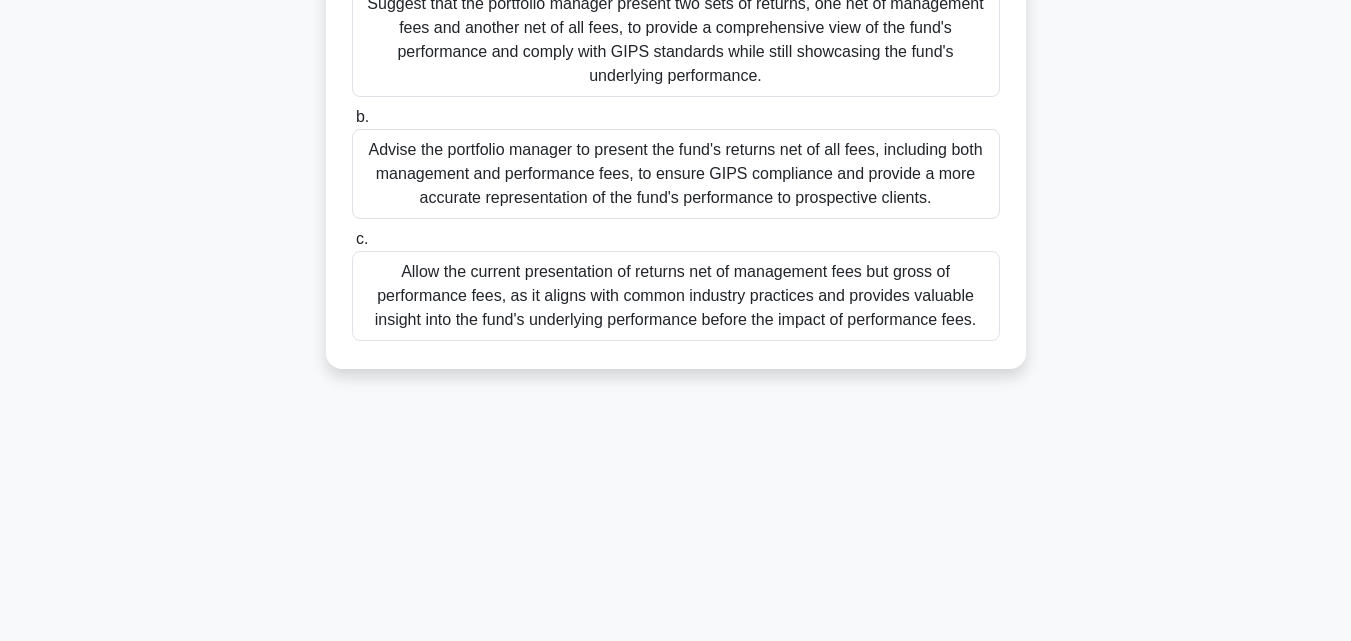 click on "Allow the current presentation of returns net of management fees but gross of performance fees, as it aligns with common industry practices and provides valuable insight into the fund's underlying performance before the impact of performance fees." at bounding box center (676, 296) 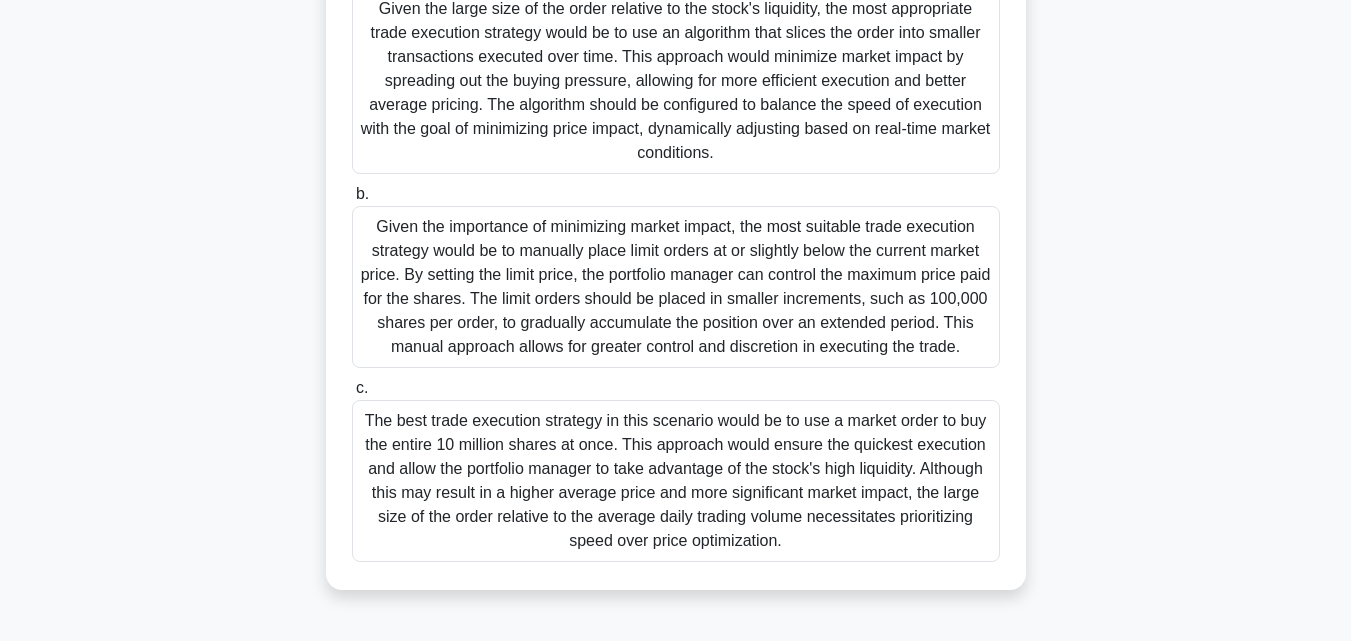 click on "Given the importance of minimizing market impact, the most suitable trade execution strategy would be to manually place limit orders at or slightly below the current market price. By setting the limit price, the portfolio manager can control the maximum price paid for the shares. The limit orders should be placed in smaller increments, such as 100,000 shares per order, to gradually accumulate the position over an extended period. This manual approach allows for greater control and discretion in executing the trade." at bounding box center (676, 287) 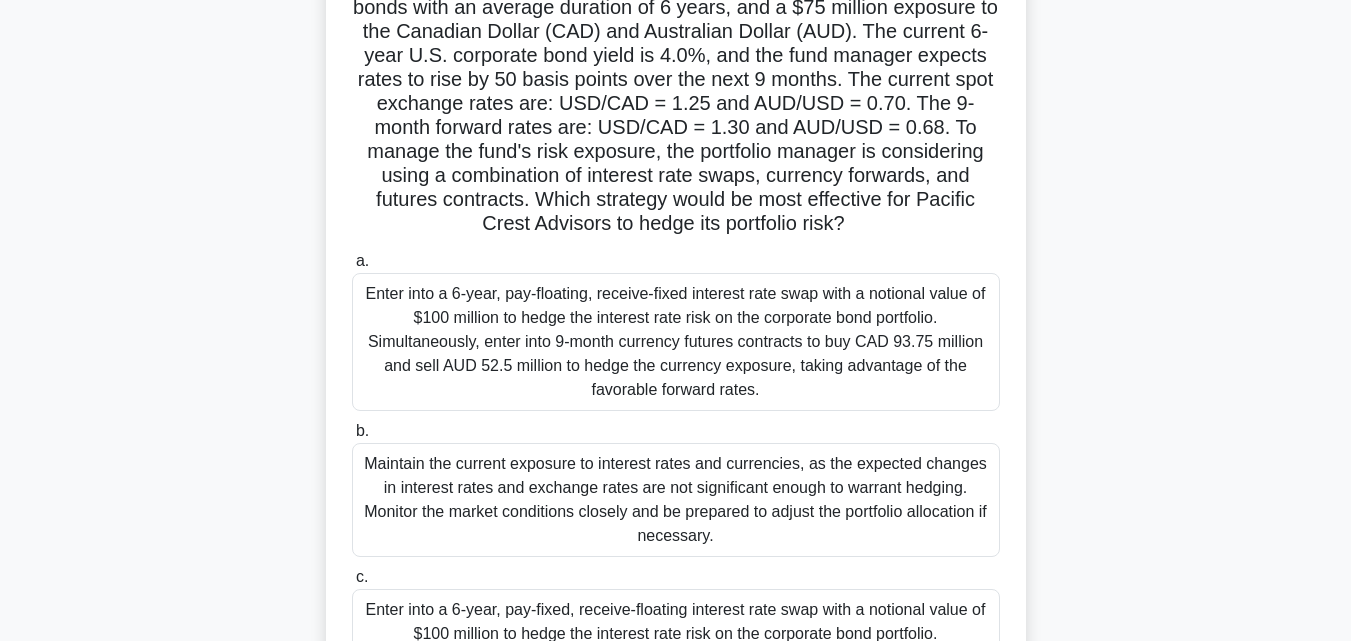 scroll, scrollTop: 300, scrollLeft: 0, axis: vertical 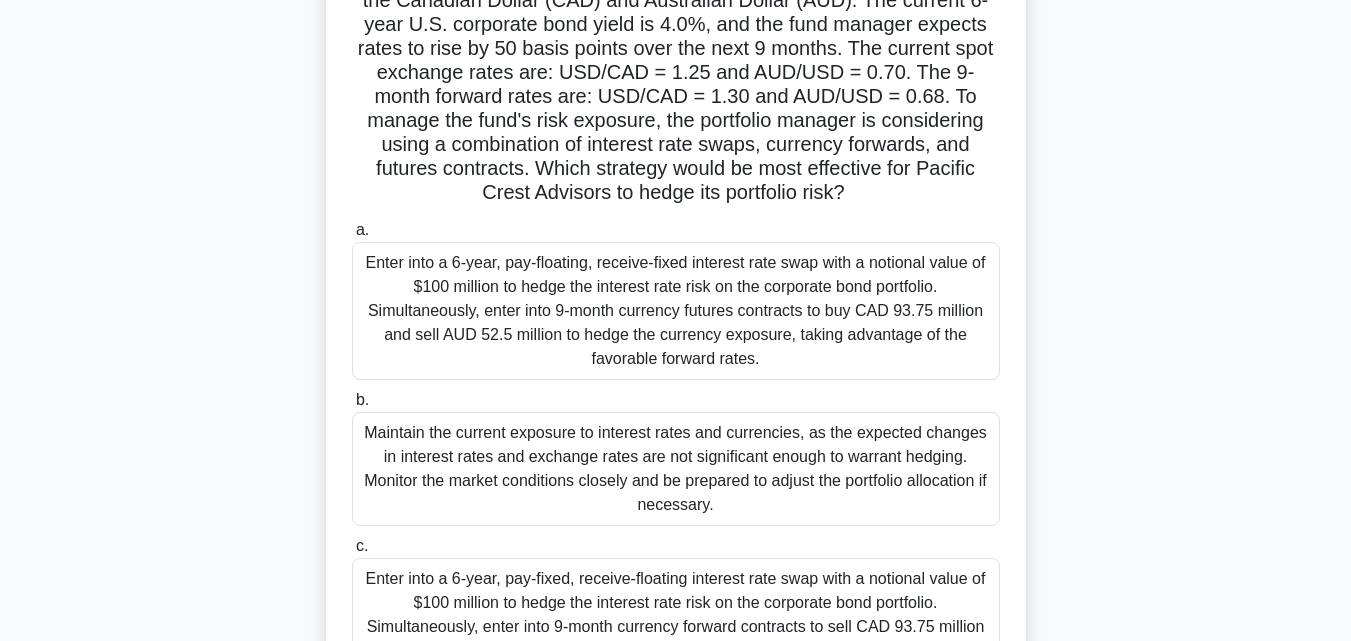 click on "Enter into a 6-year, pay-floating, receive-fixed interest rate swap with a notional value of $100 million to hedge the interest rate risk on the corporate bond portfolio. Simultaneously, enter into 9-month currency futures contracts to buy CAD 93.75 million and sell AUD 52.5 million to hedge the currency exposure, taking advantage of the favorable forward rates." at bounding box center [676, 311] 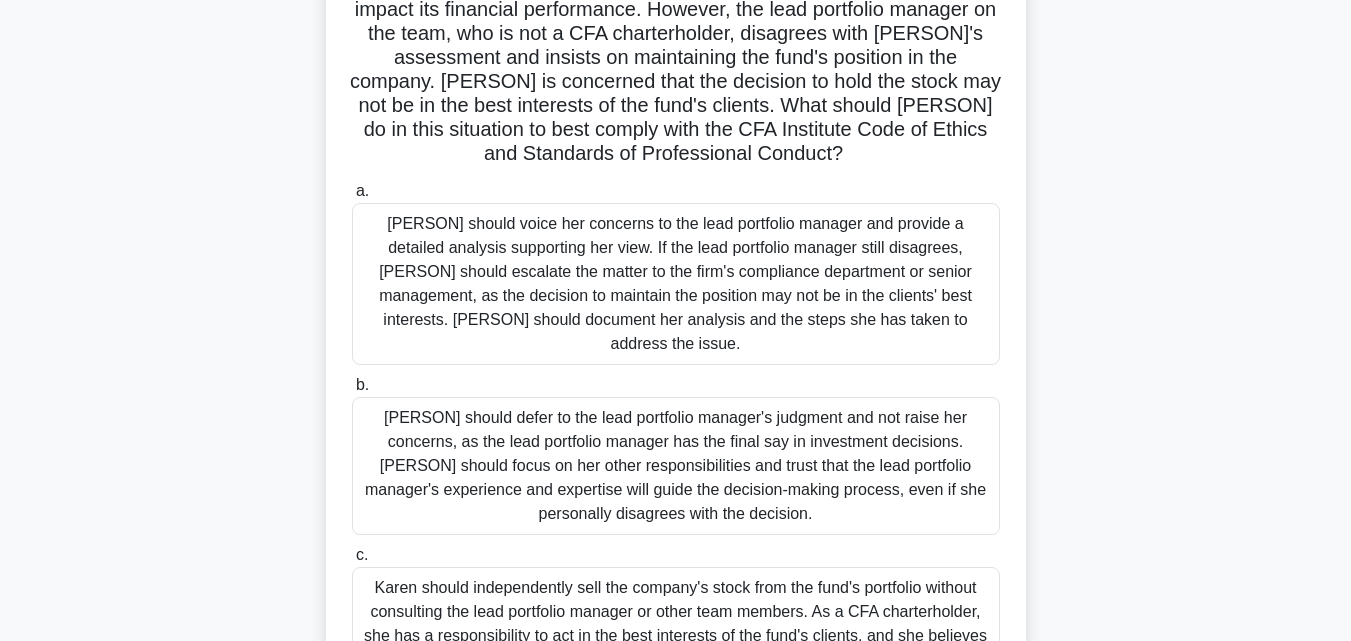 scroll, scrollTop: 300, scrollLeft: 0, axis: vertical 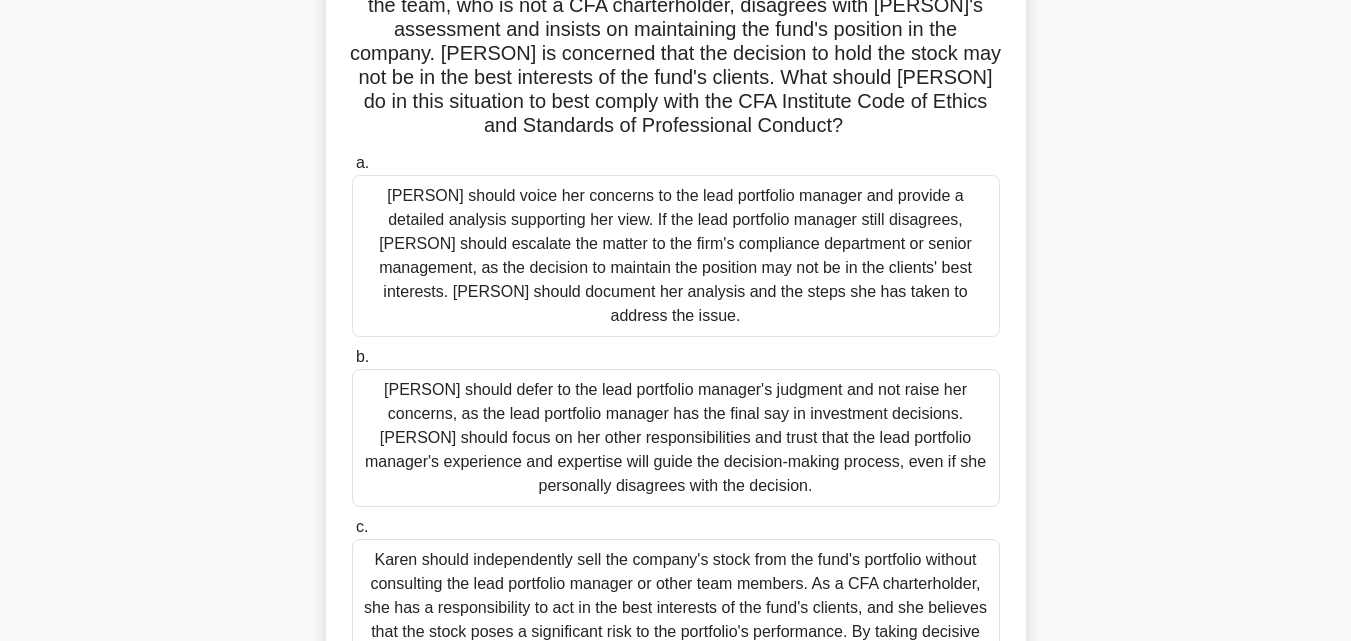 click on "[PERSON] should voice her concerns to the lead portfolio manager and provide a detailed analysis supporting her view. If the lead portfolio manager still disagrees, [PERSON] should escalate the matter to the firm's compliance department or senior management, as the decision to maintain the position may not be in the clients' best interests. [PERSON] should document her analysis and the steps she has taken to address the issue." at bounding box center [676, 256] 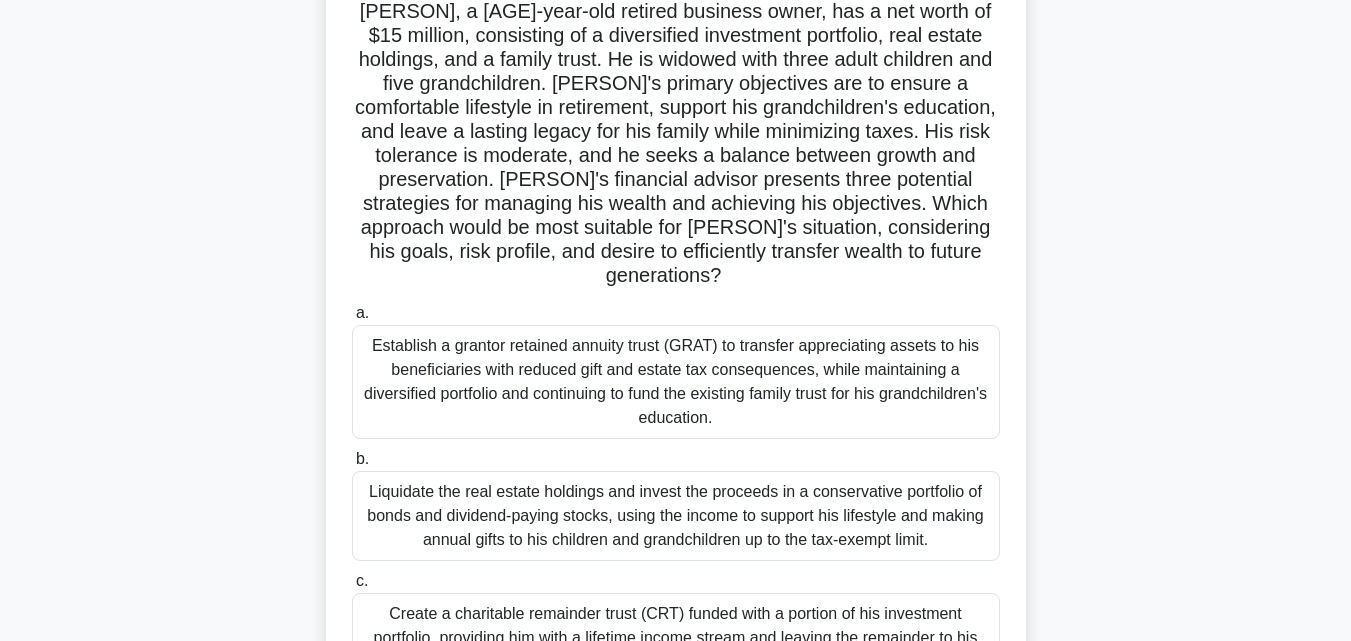 scroll, scrollTop: 400, scrollLeft: 0, axis: vertical 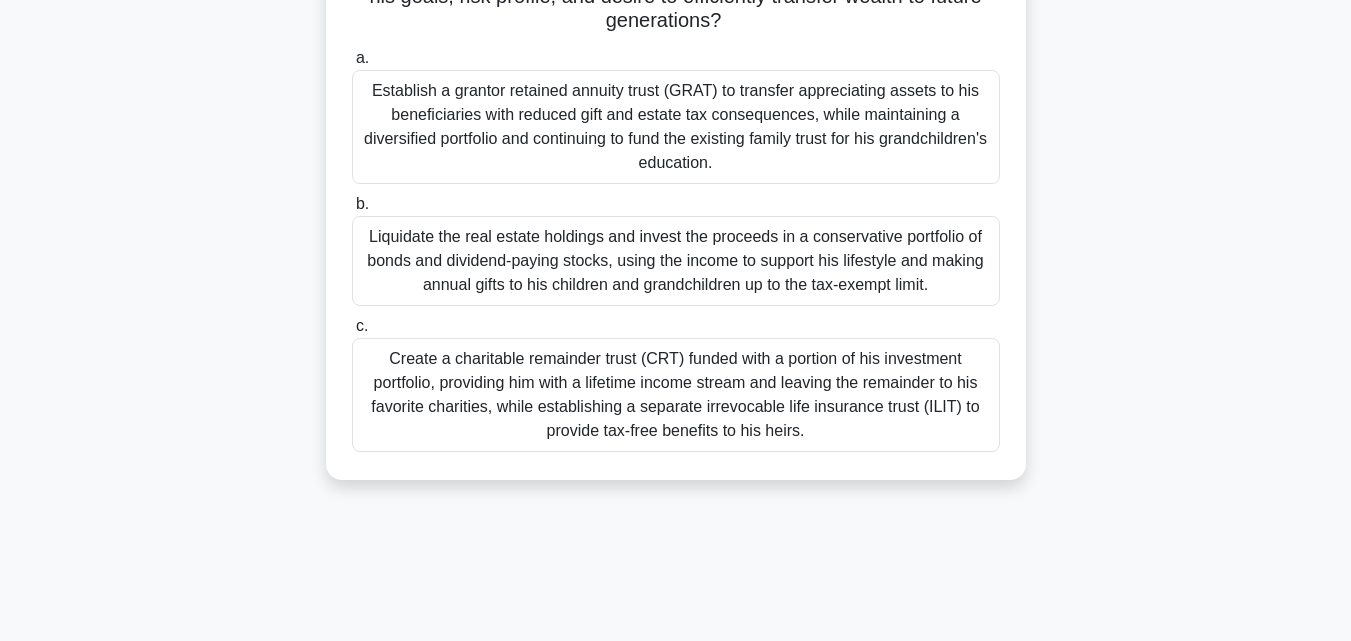 click on "Establish a grantor retained annuity trust (GRAT) to transfer appreciating assets to his beneficiaries with reduced gift and estate tax consequences, while maintaining a diversified portfolio and continuing to fund the existing family trust for his grandchildren's education." at bounding box center (676, 127) 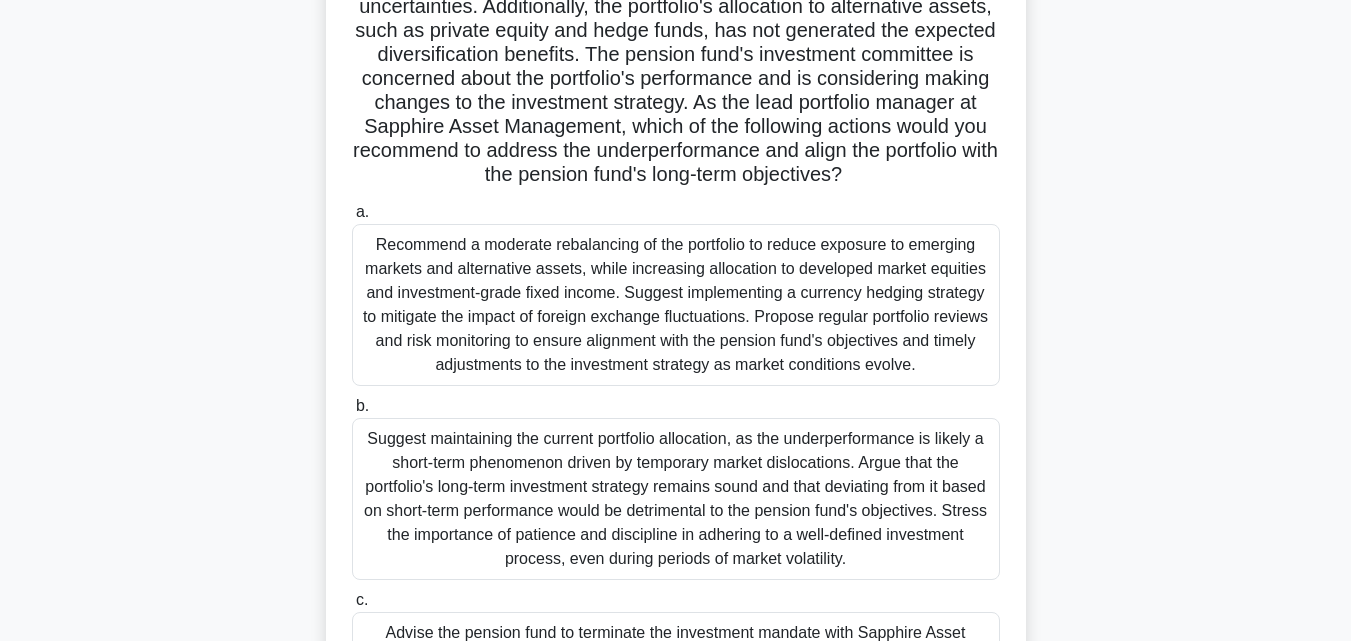 scroll, scrollTop: 300, scrollLeft: 0, axis: vertical 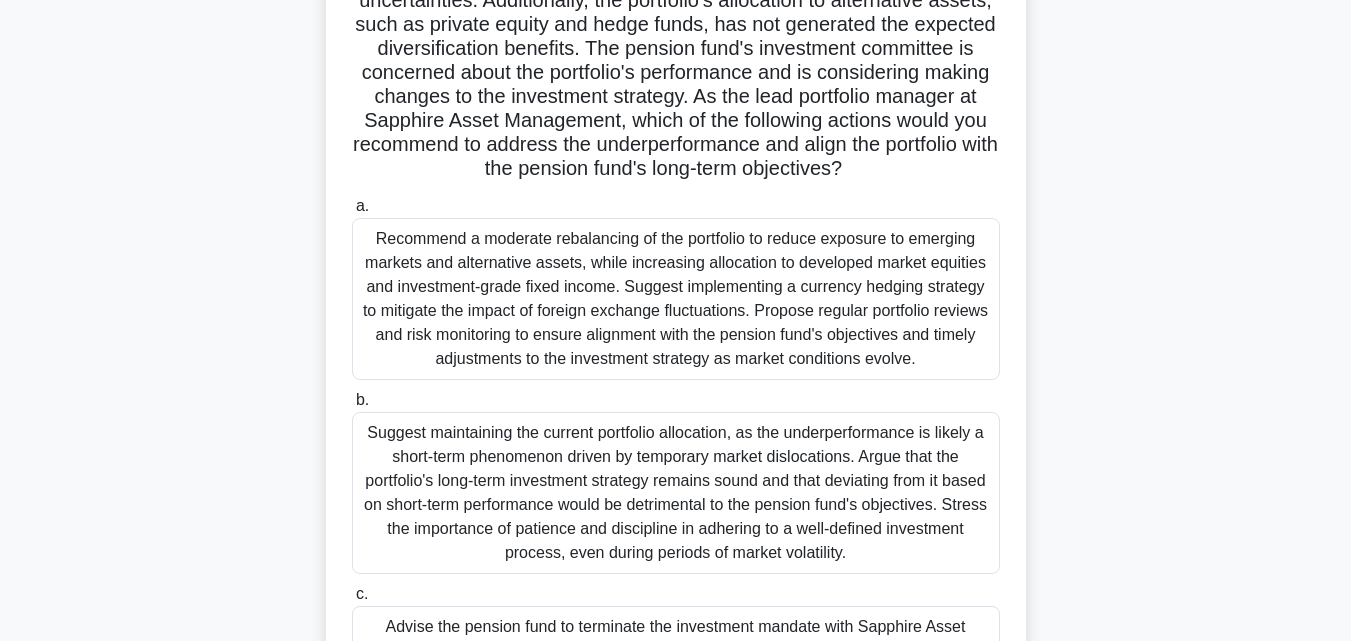 click on "Recommend a moderate rebalancing of the portfolio to reduce exposure to emerging markets and alternative assets, while increasing allocation to developed market equities and investment-grade fixed income. Suggest implementing a currency hedging strategy to mitigate the impact of foreign exchange fluctuations. Propose regular portfolio reviews and risk monitoring to ensure alignment with the pension fund's objectives and timely adjustments to the investment strategy as market conditions evolve." at bounding box center (676, 299) 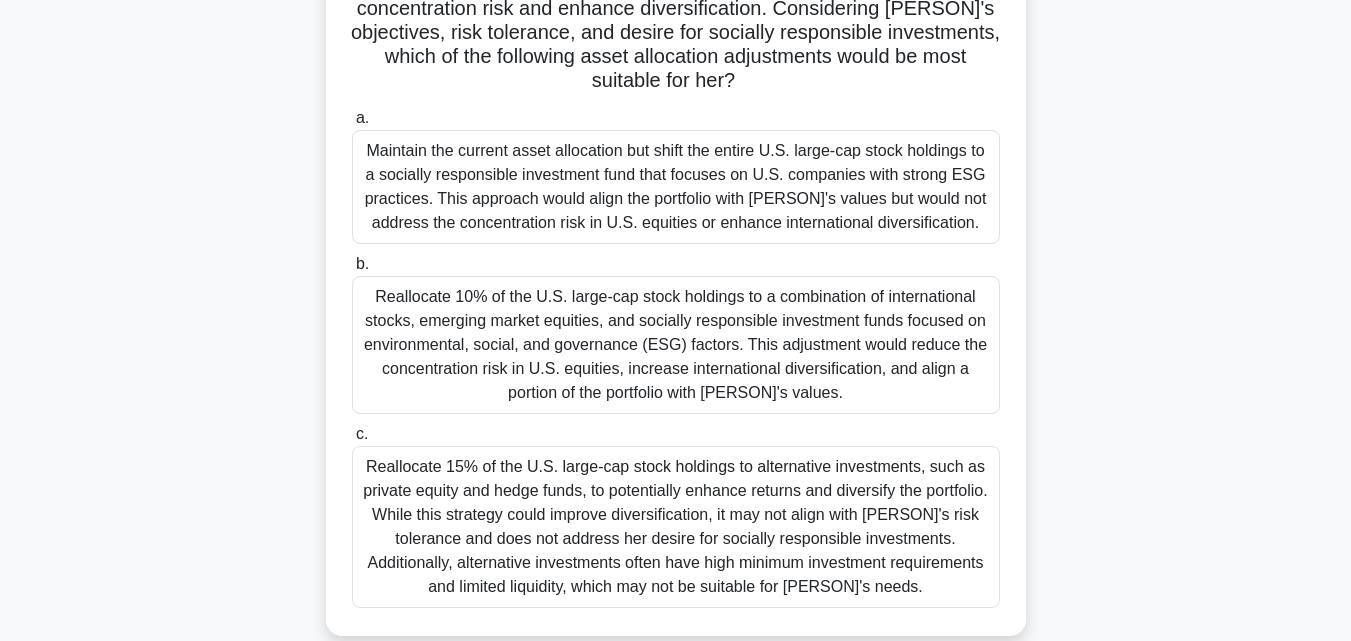 scroll, scrollTop: 400, scrollLeft: 0, axis: vertical 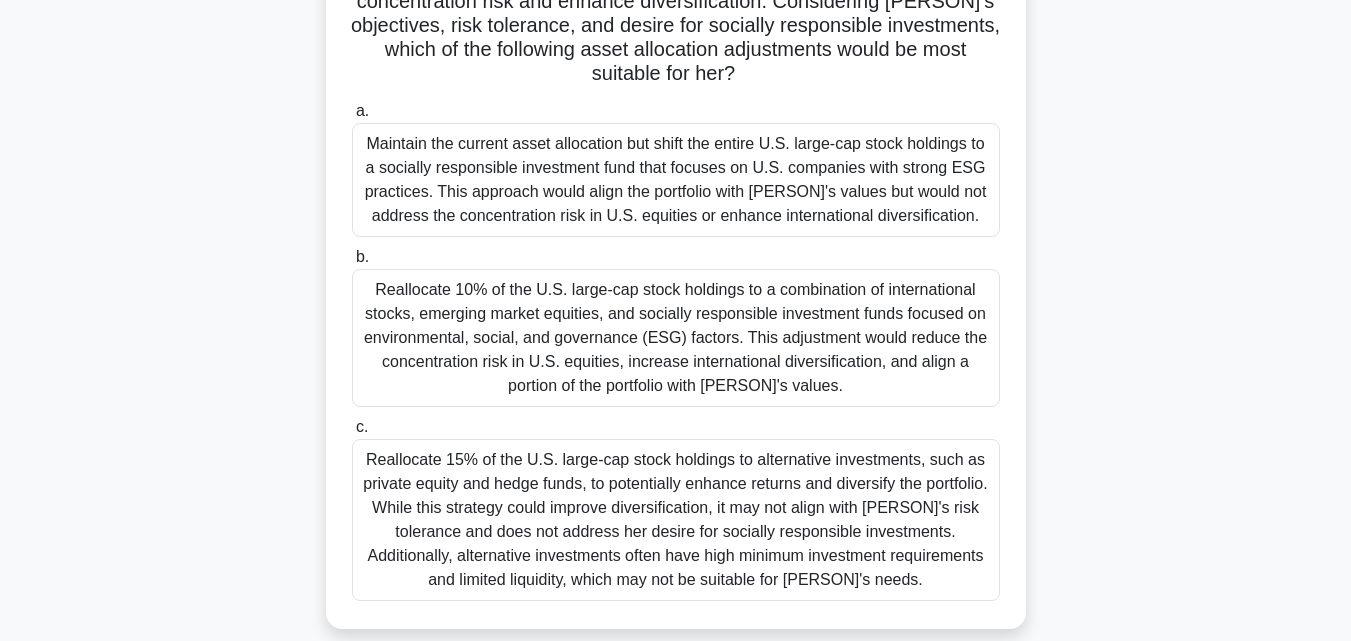 click on "Reallocate 10% of the U.S. large-cap stock holdings to a combination of international stocks, emerging market equities, and socially responsible investment funds focused on environmental, social, and governance (ESG) factors. This adjustment would reduce the concentration risk in U.S. equities, increase international diversification, and align a portion of the portfolio with [PERSON]'s values." at bounding box center [676, 338] 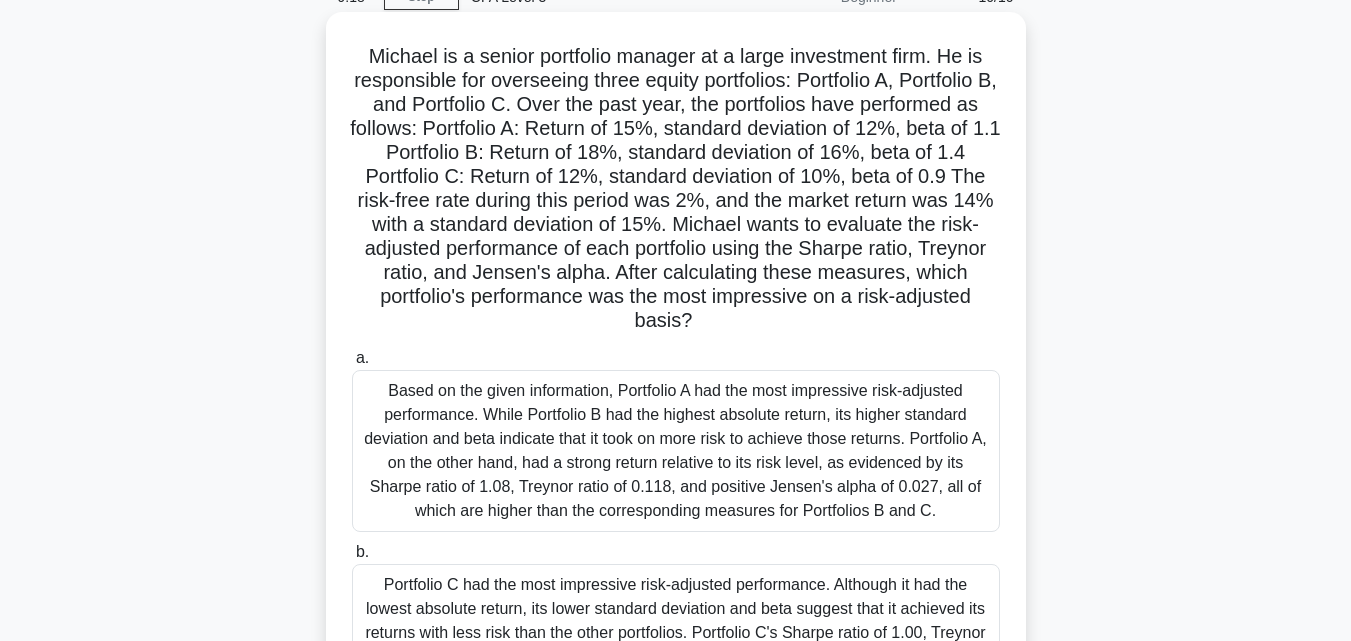 scroll, scrollTop: 35, scrollLeft: 0, axis: vertical 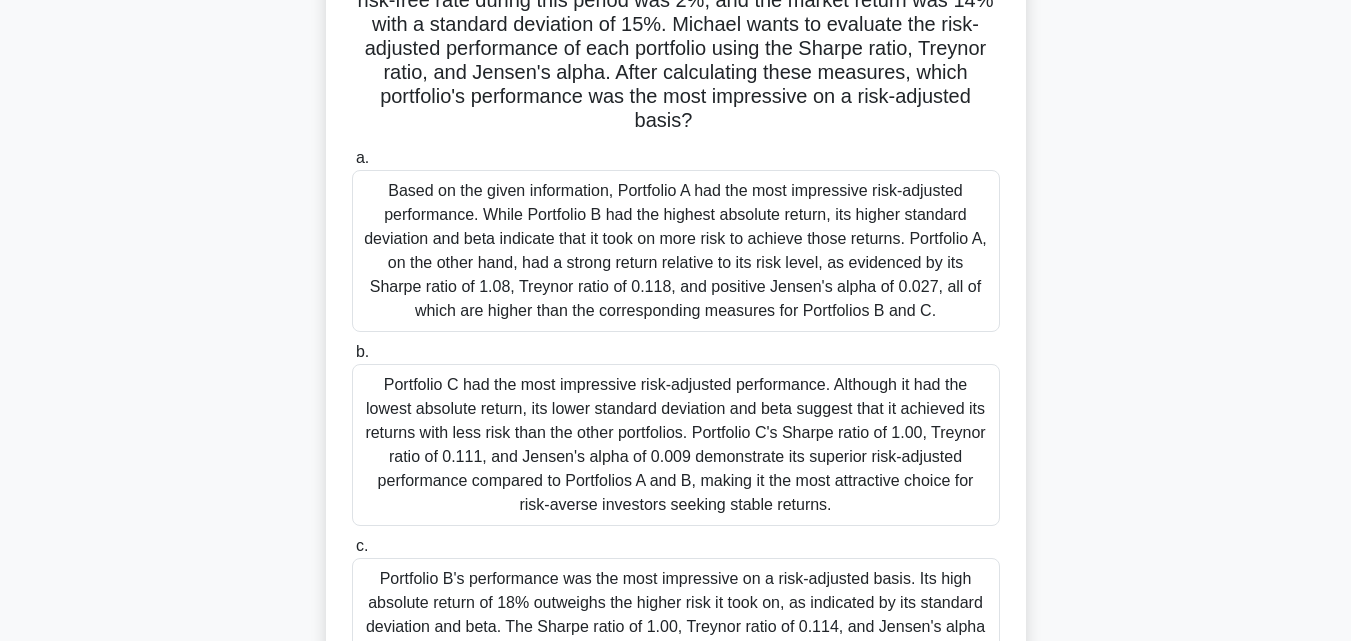 click on "Based on the given information, Portfolio A had the most impressive risk-adjusted performance. While Portfolio B had the highest absolute return, its higher standard deviation and beta indicate that it took on more risk to achieve those returns. Portfolio A, on the other hand, had a strong return relative to its risk level, as evidenced by its Sharpe ratio of 1.08, Treynor ratio of 0.118, and positive Jensen's alpha of 0.027, all of which are higher than the corresponding measures for Portfolios B and C." at bounding box center (676, 251) 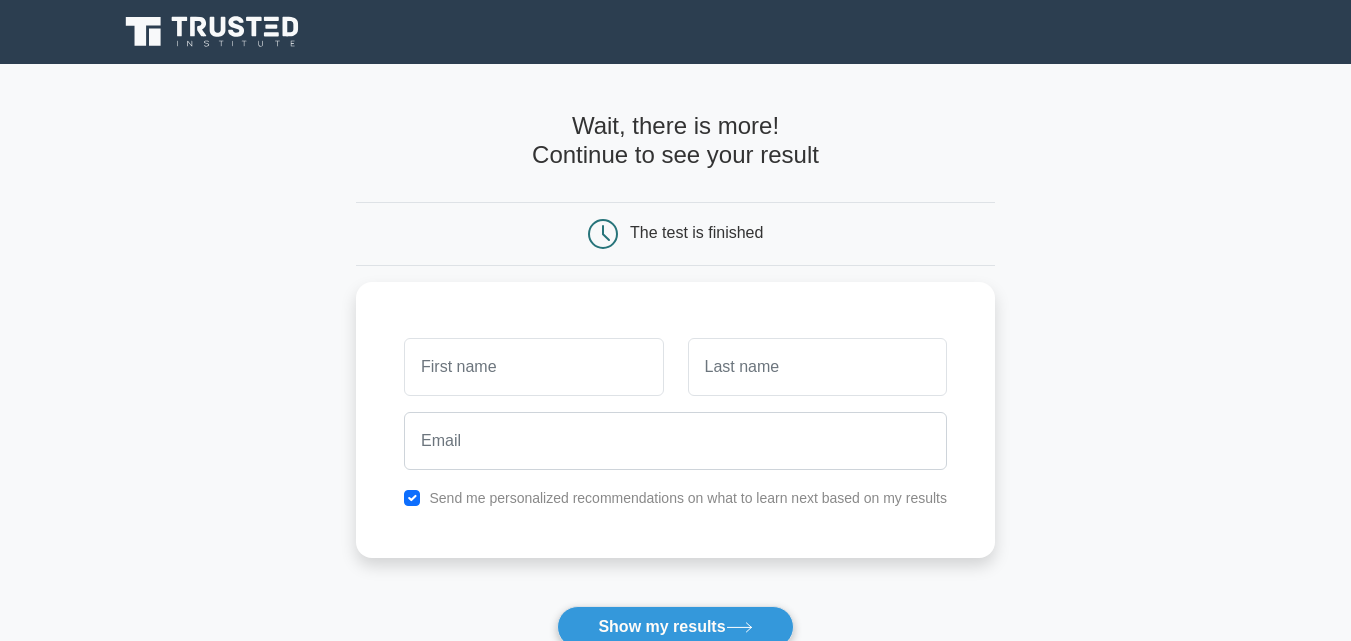 scroll, scrollTop: 0, scrollLeft: 0, axis: both 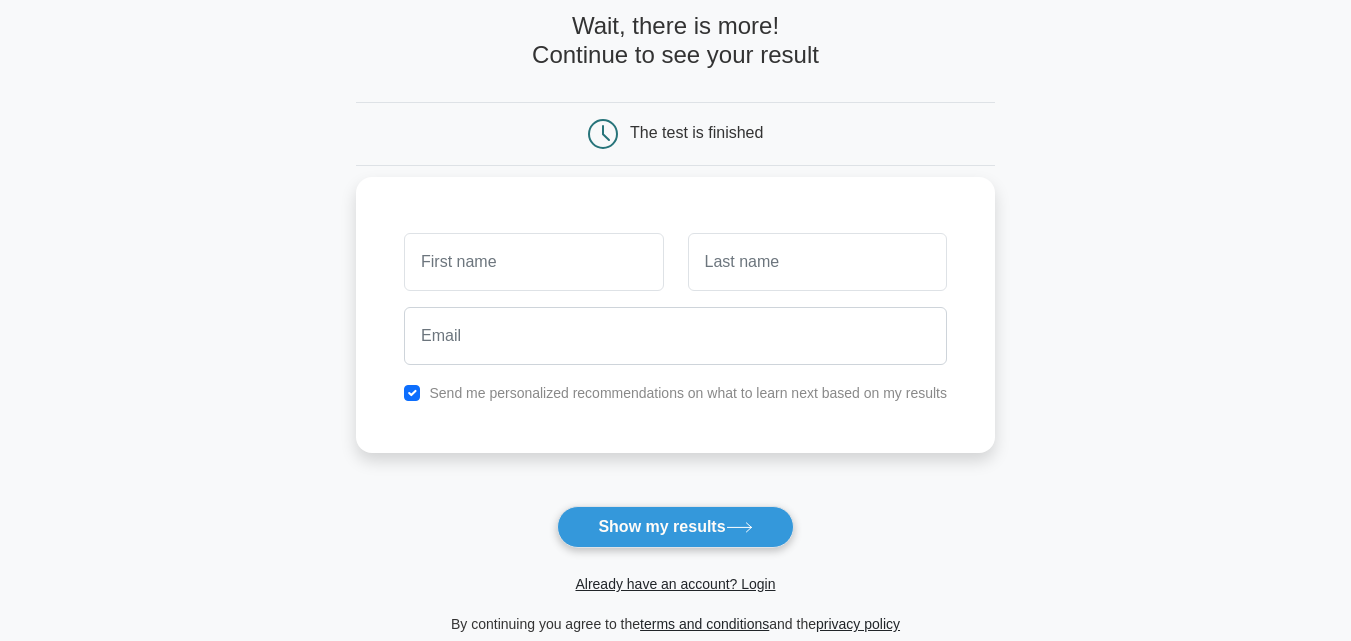 click at bounding box center [533, 262] 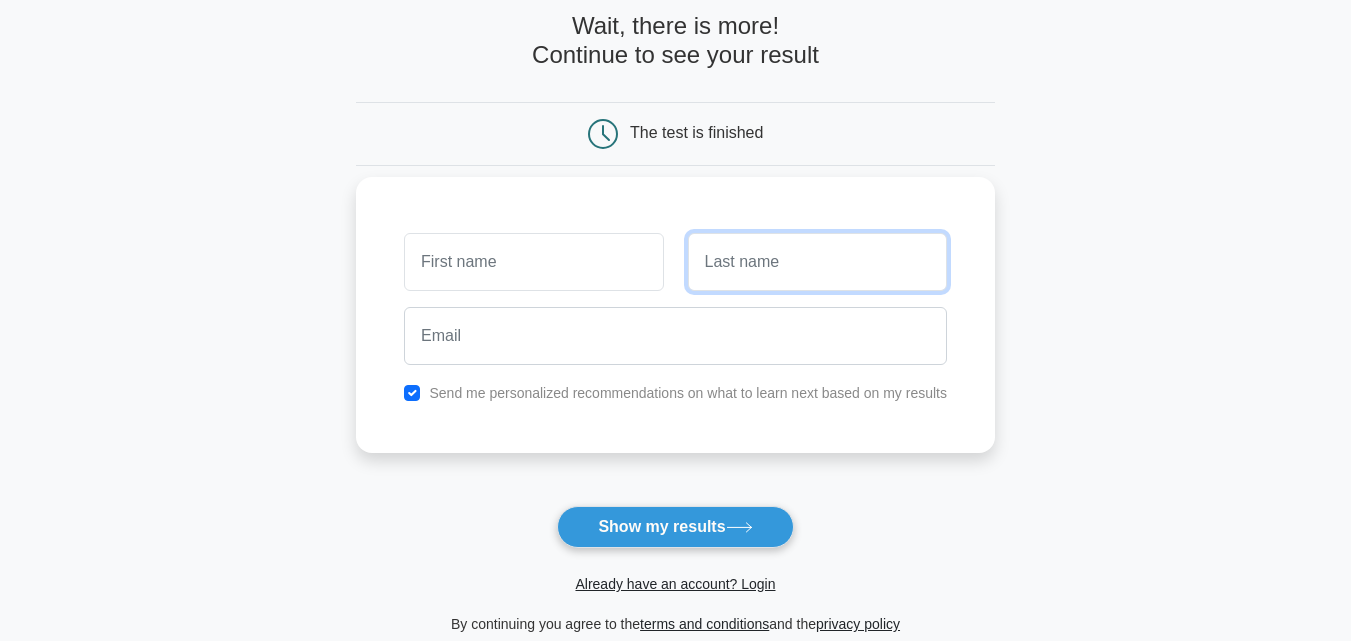 click at bounding box center (817, 262) 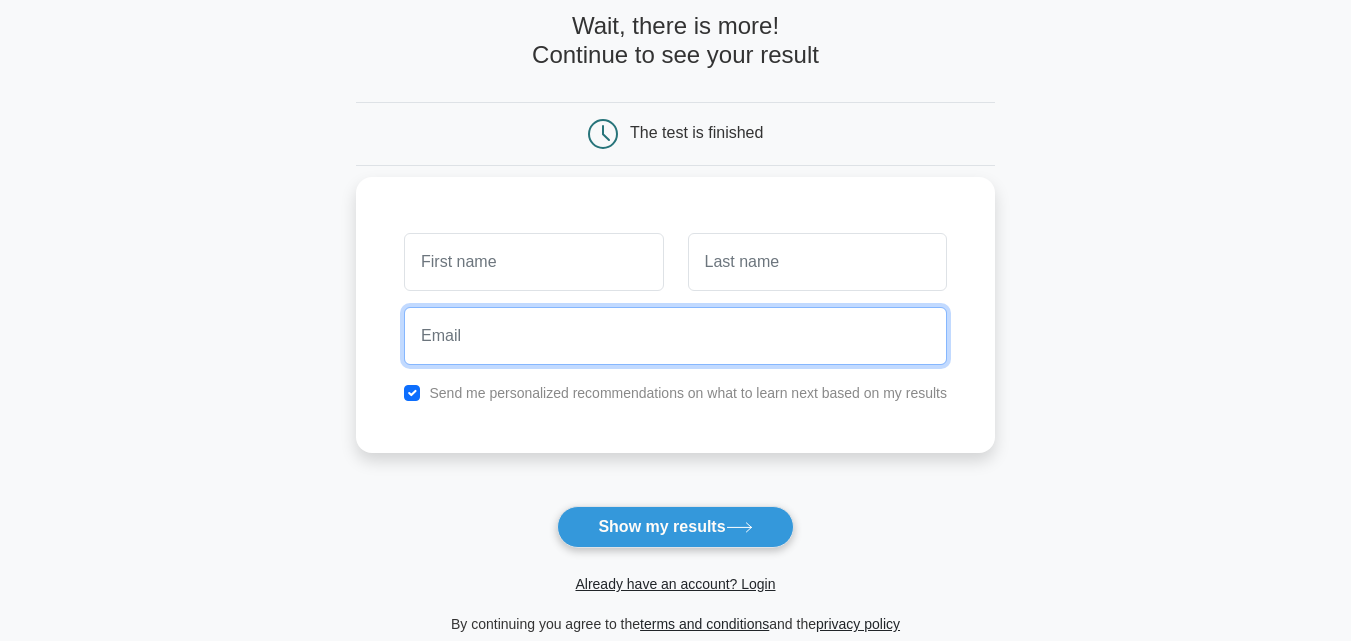 drag, startPoint x: 456, startPoint y: 338, endPoint x: 482, endPoint y: 337, distance: 26.019224 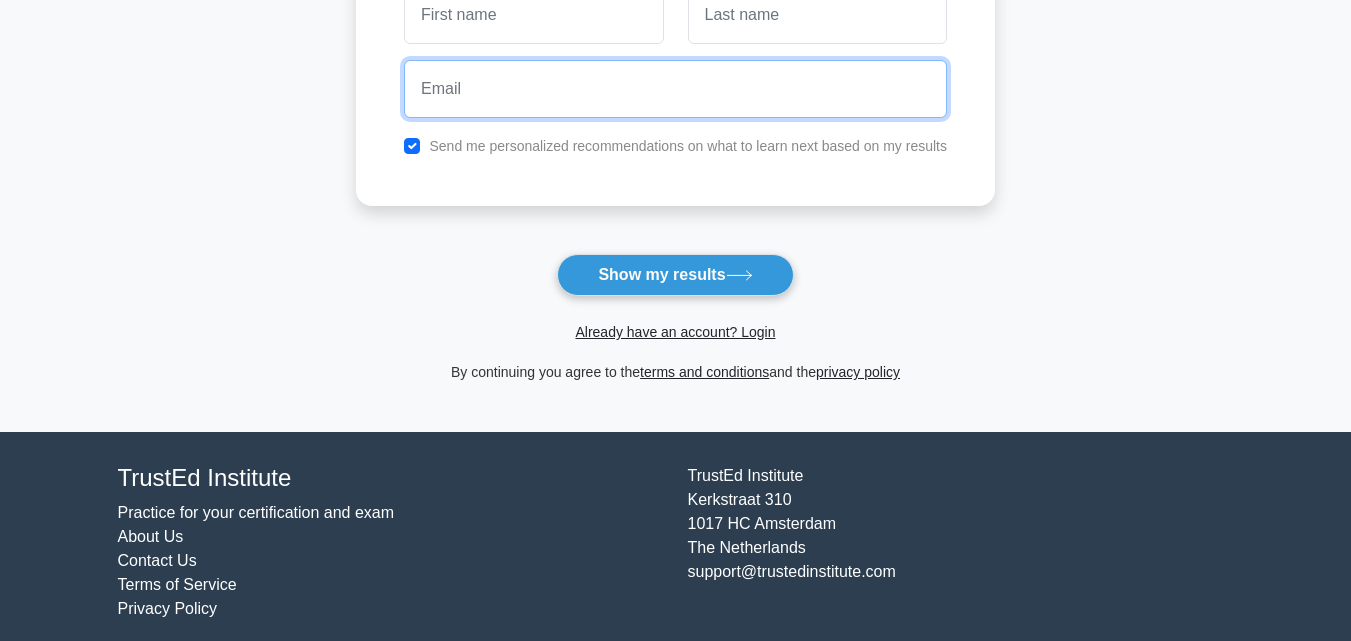 scroll, scrollTop: 365, scrollLeft: 0, axis: vertical 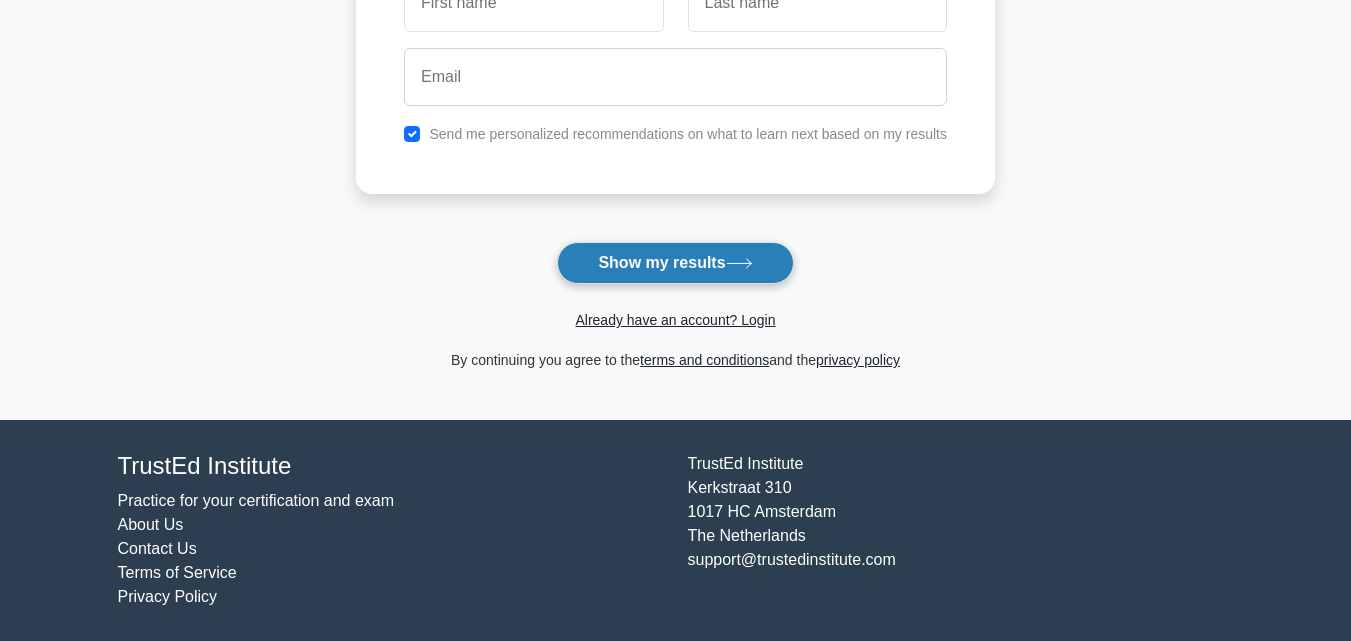 click on "Show my results" at bounding box center (675, 263) 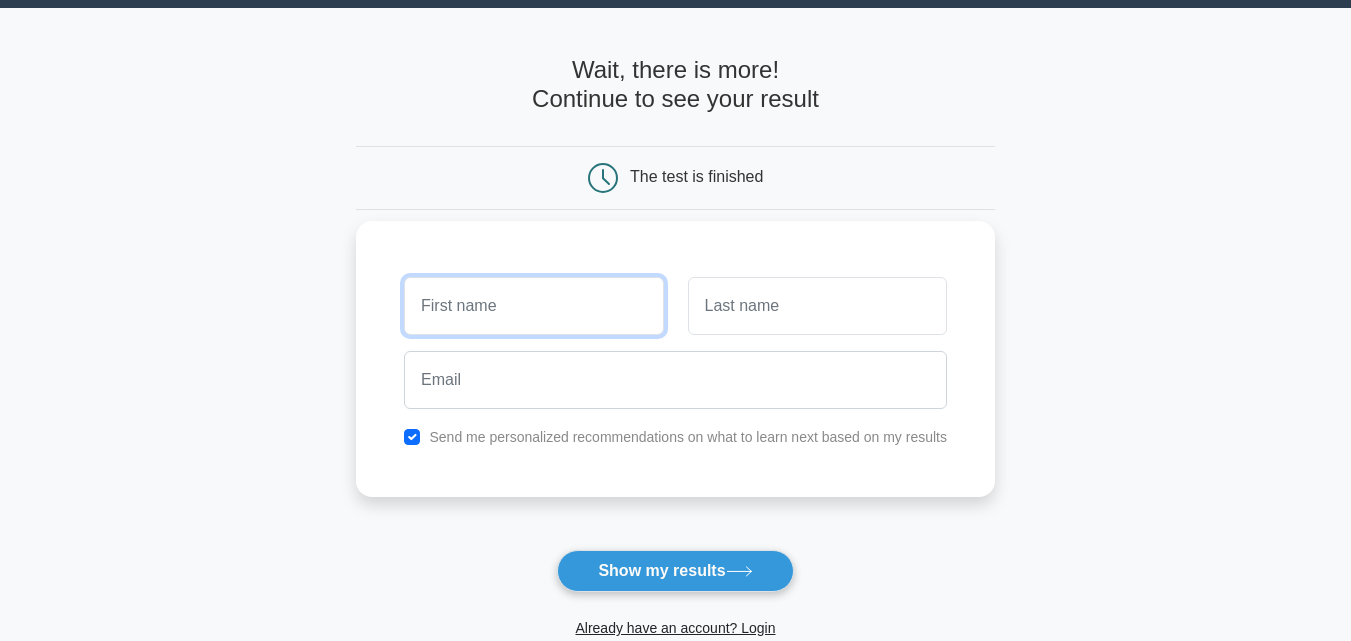 scroll, scrollTop: 0, scrollLeft: 0, axis: both 